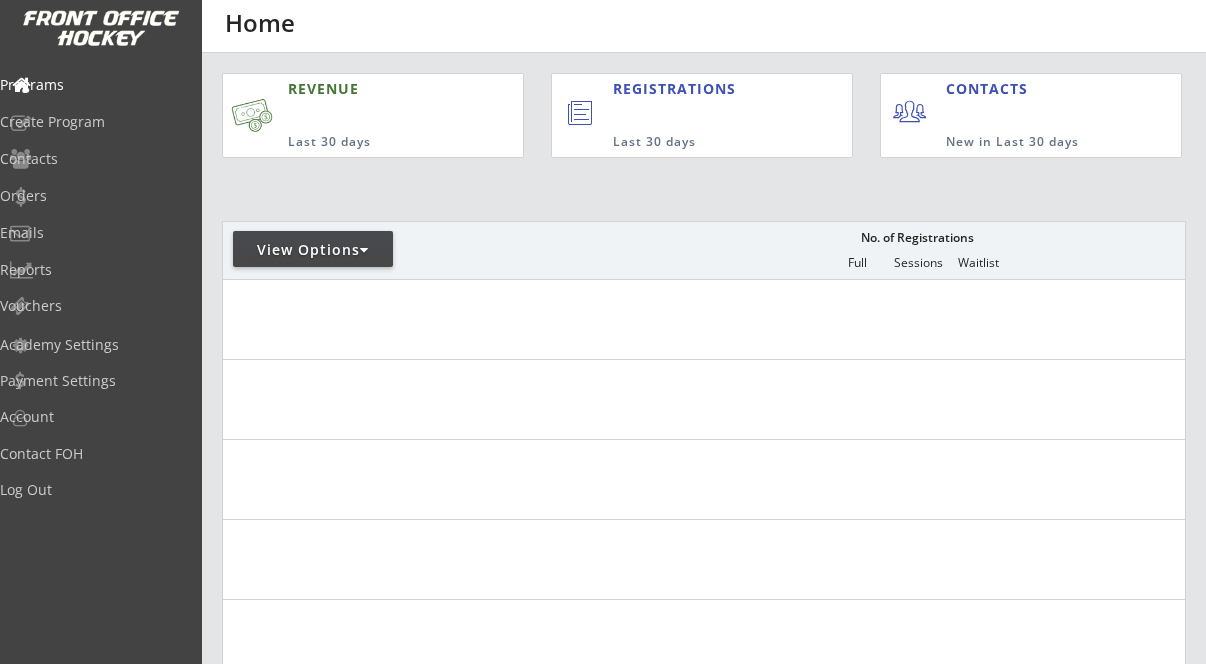scroll, scrollTop: 0, scrollLeft: 0, axis: both 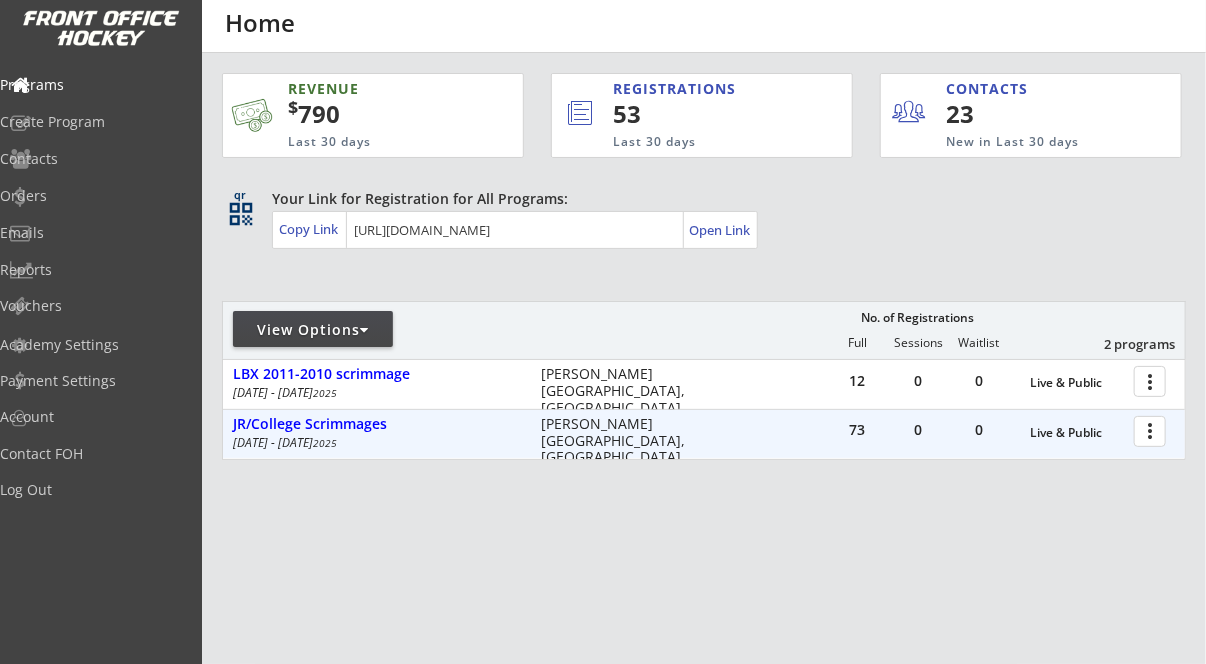 click at bounding box center [1153, 430] 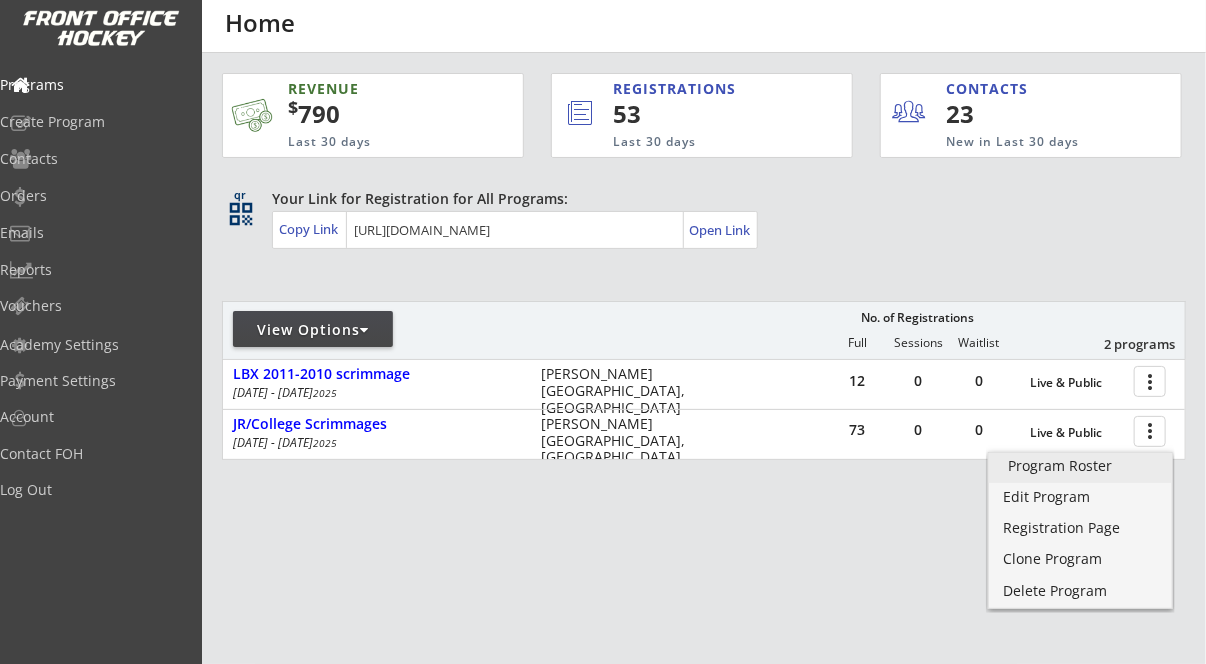 click on "Program Roster" at bounding box center (1080, 468) 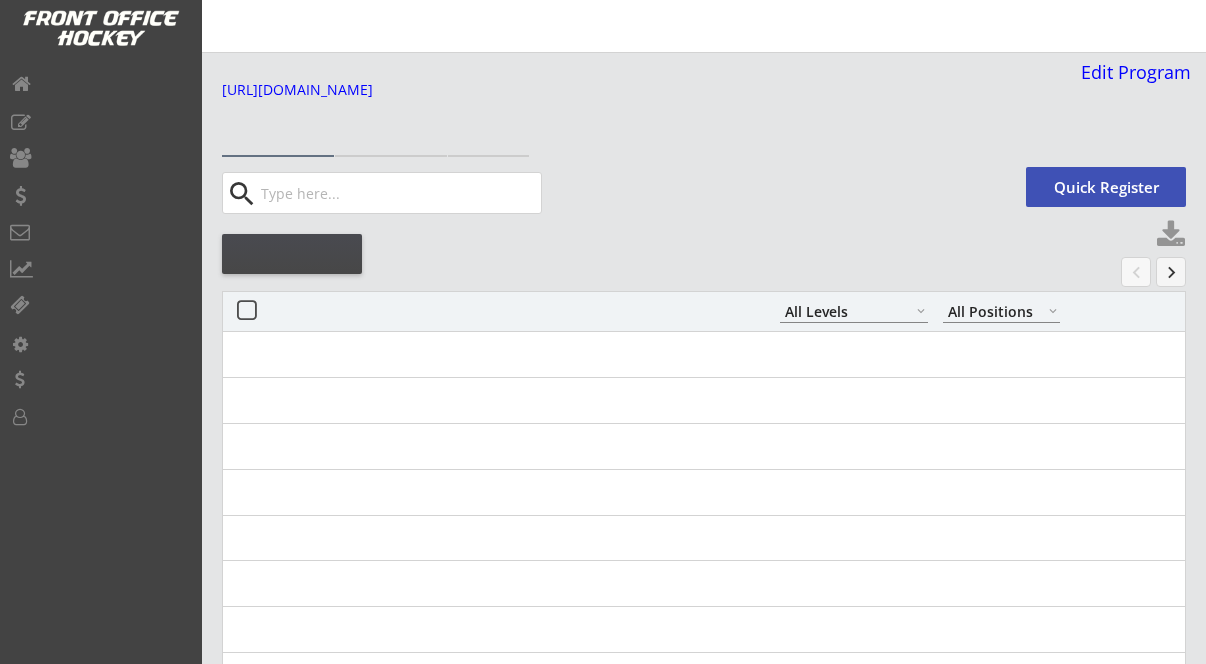 select on ""All Levels"" 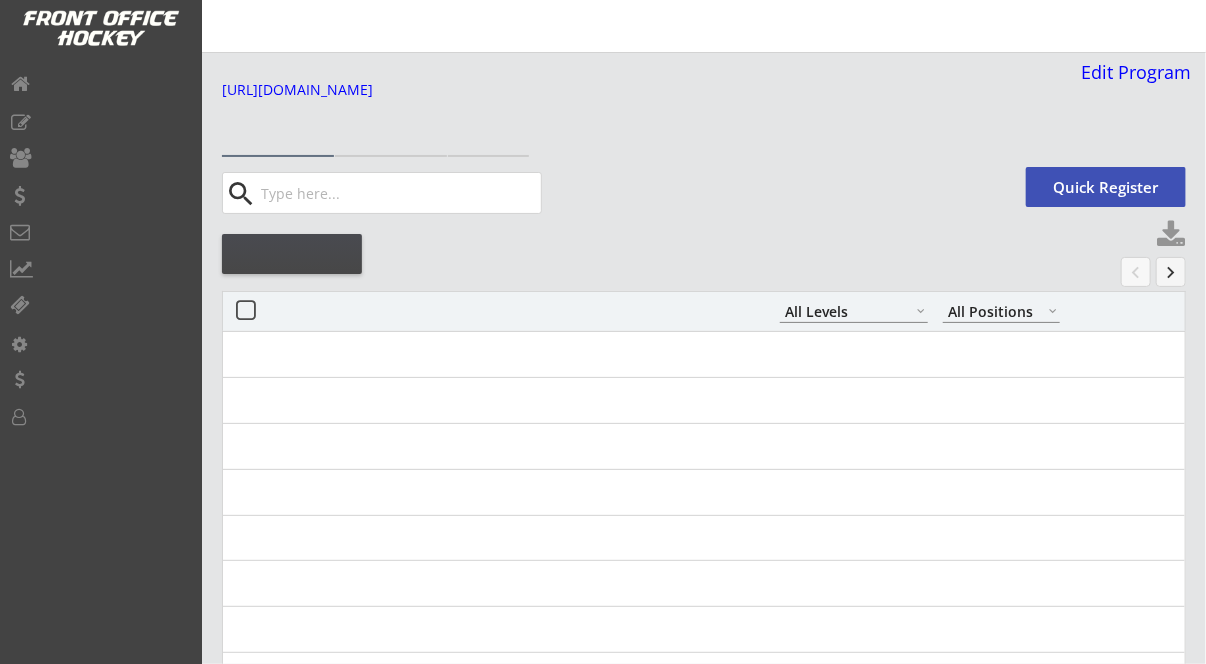 scroll, scrollTop: 0, scrollLeft: 0, axis: both 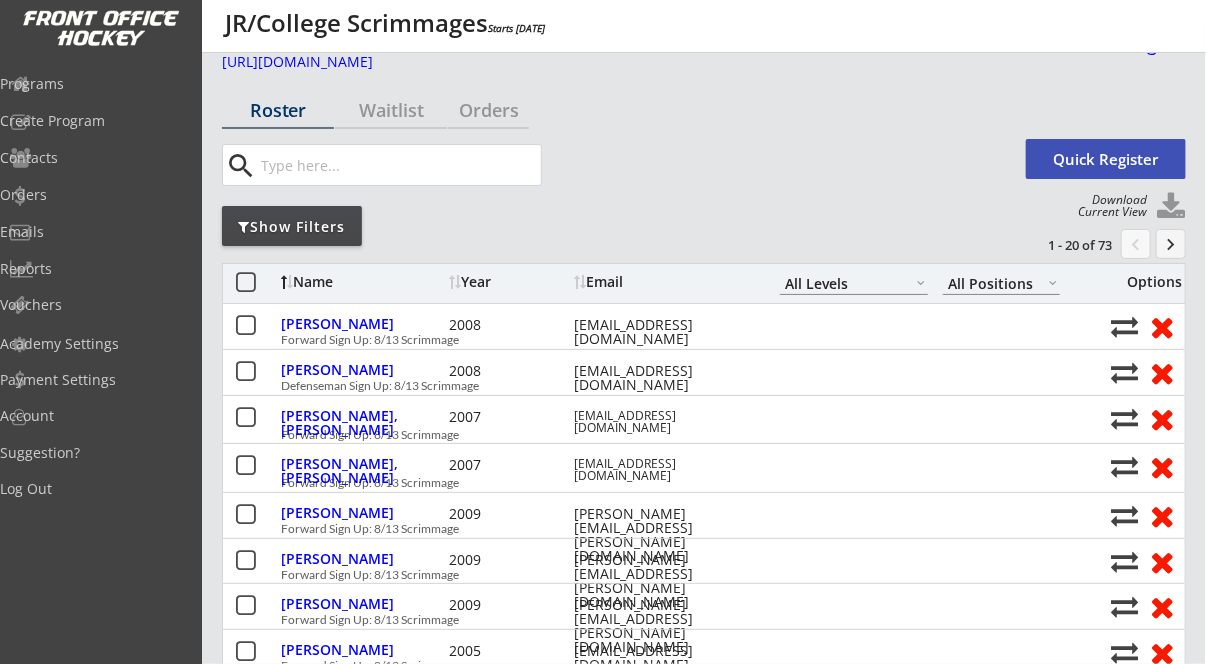 click at bounding box center [399, 165] 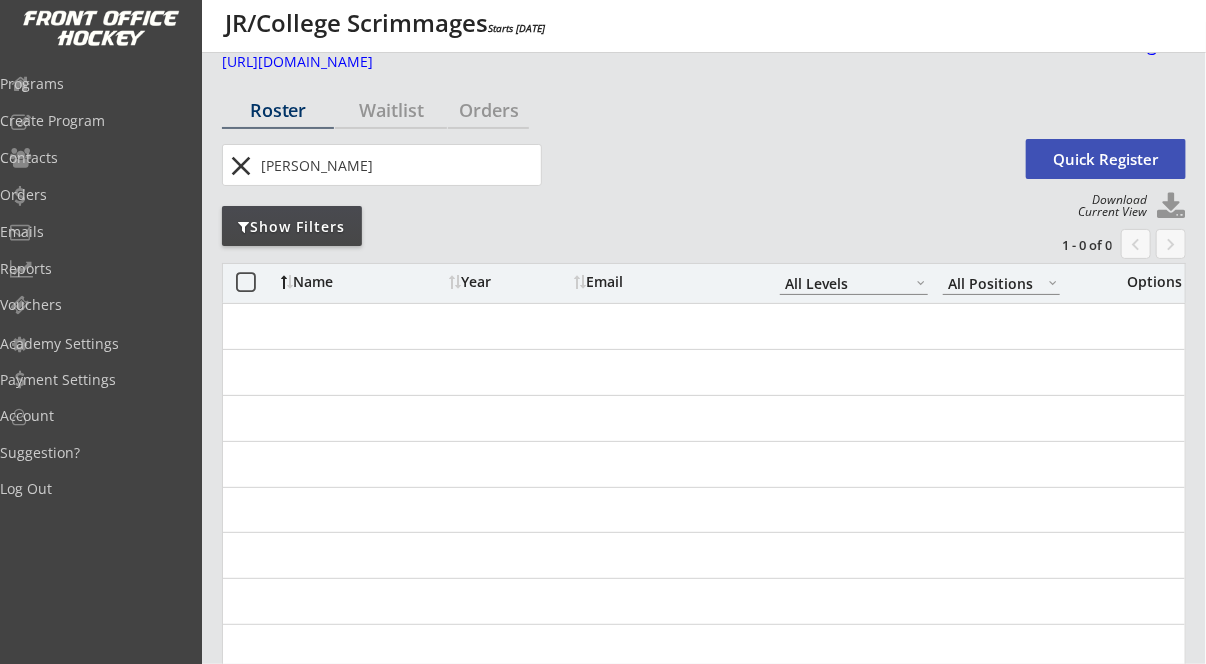 type on "clark" 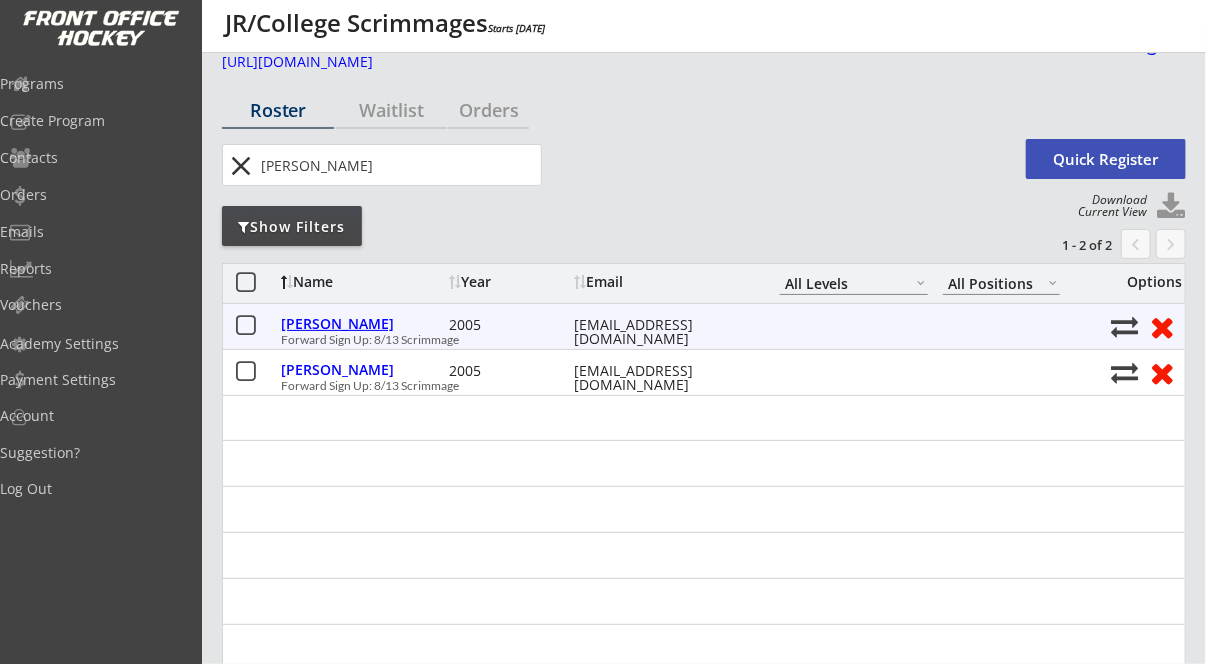 click on "Clark, Jameson" at bounding box center (362, 324) 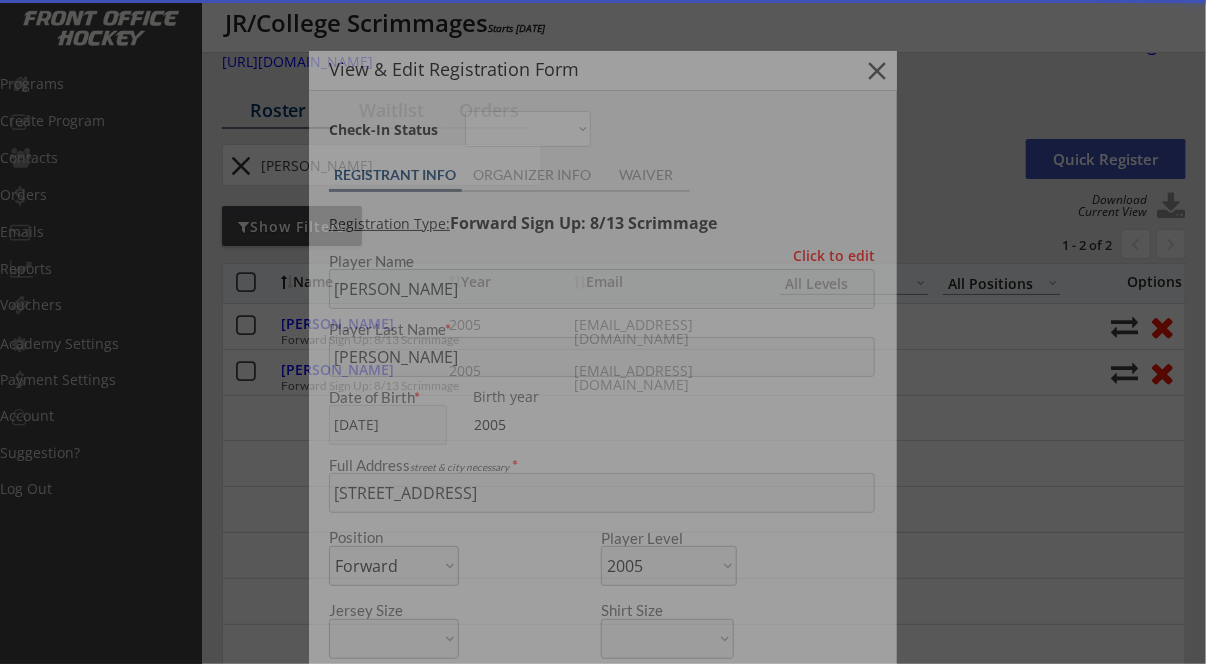 select on ""PLACEHOLDER_1427118222253"" 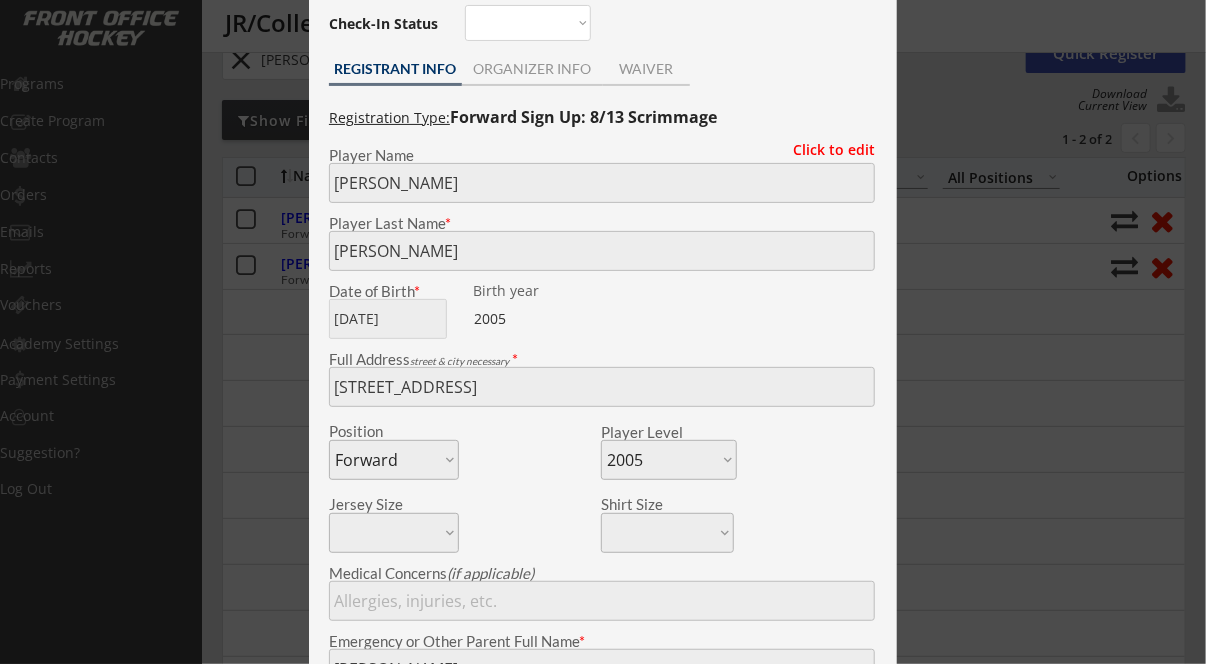 scroll, scrollTop: 0, scrollLeft: 0, axis: both 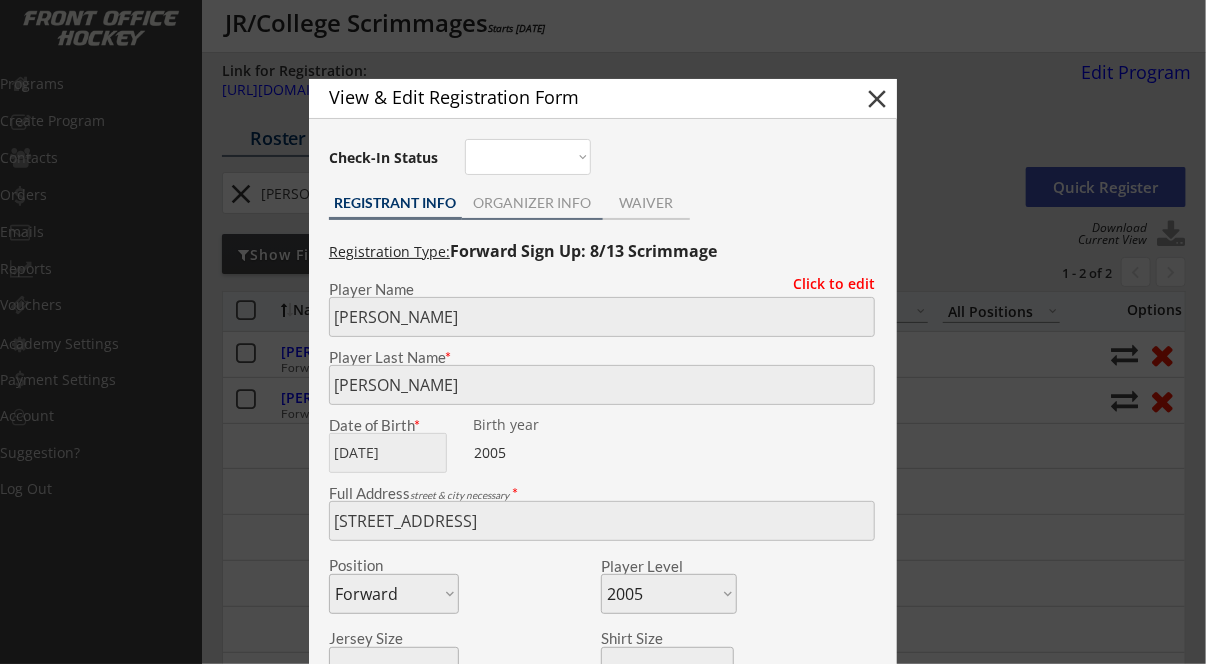 click on "ORGANIZER INFO" at bounding box center [532, 205] 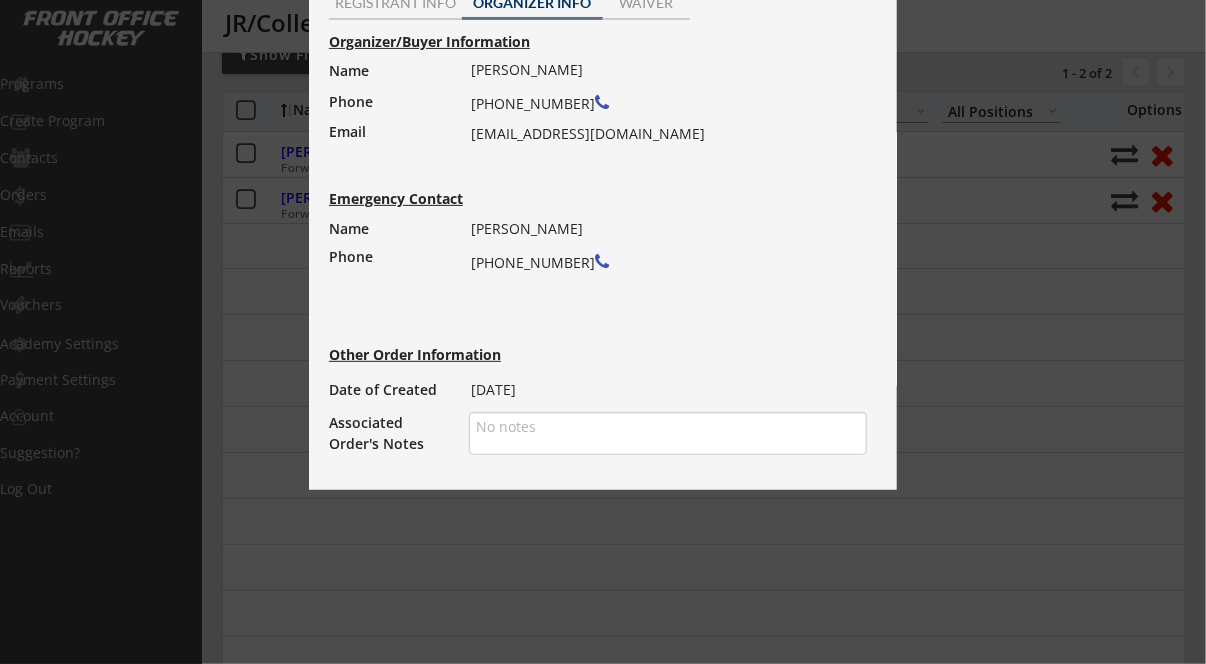 scroll, scrollTop: 116, scrollLeft: 0, axis: vertical 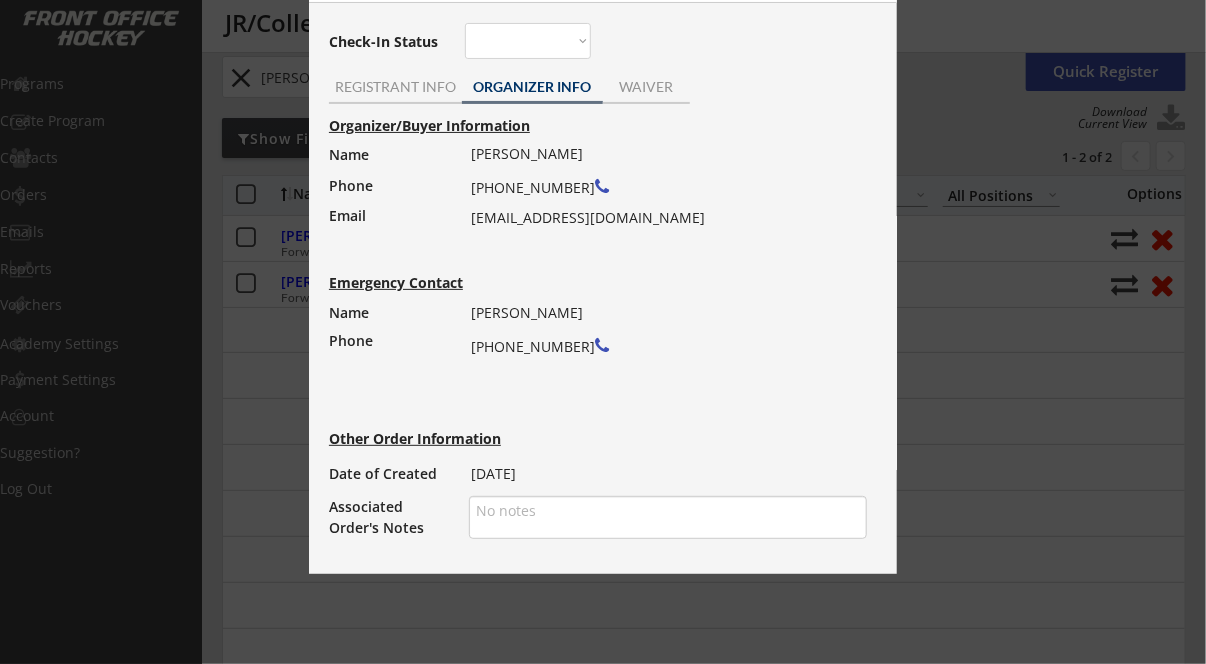 click on "Jameson Clark
(319) 505-3654    jgclark.2024@gmail.com" at bounding box center [662, 186] 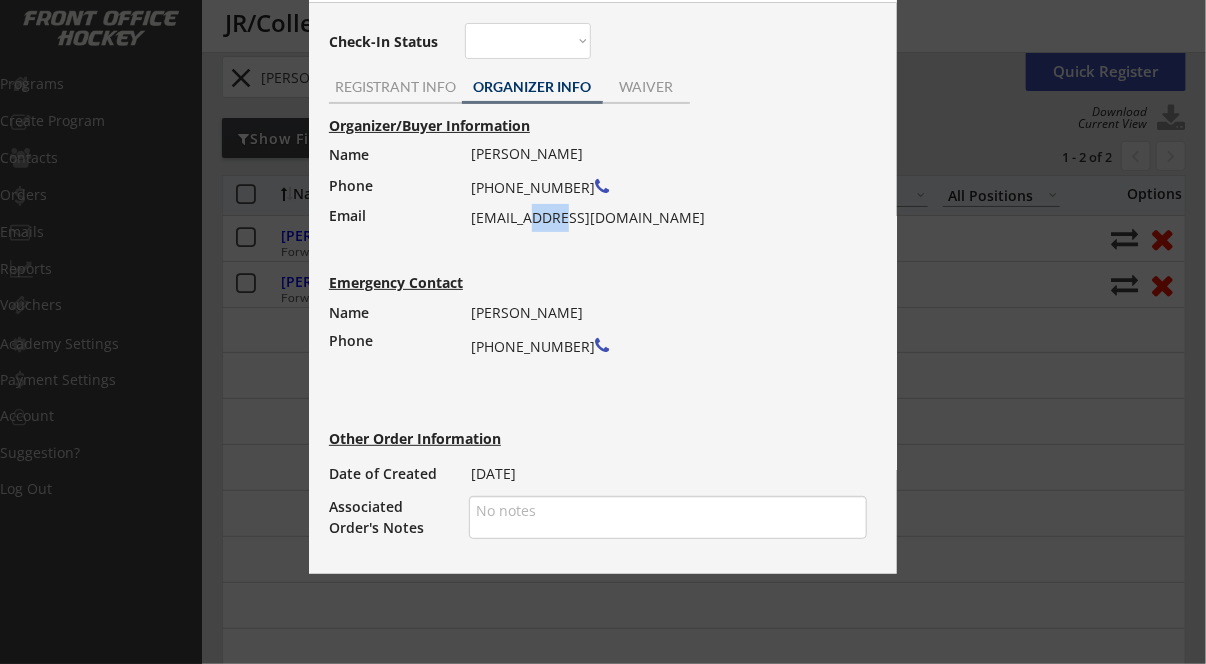 click on "Jameson Clark
(319) 505-3654    jgclark.2024@gmail.com" at bounding box center [662, 186] 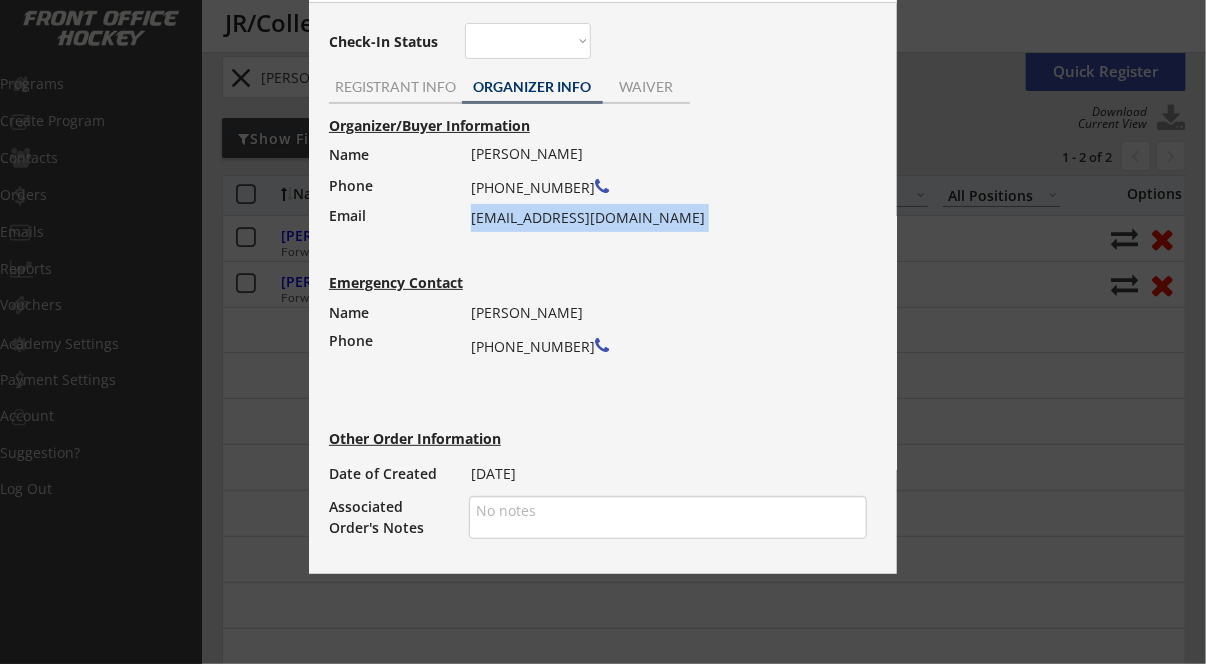click on "Jameson Clark
(319) 505-3654    jgclark.2024@gmail.com" at bounding box center [662, 186] 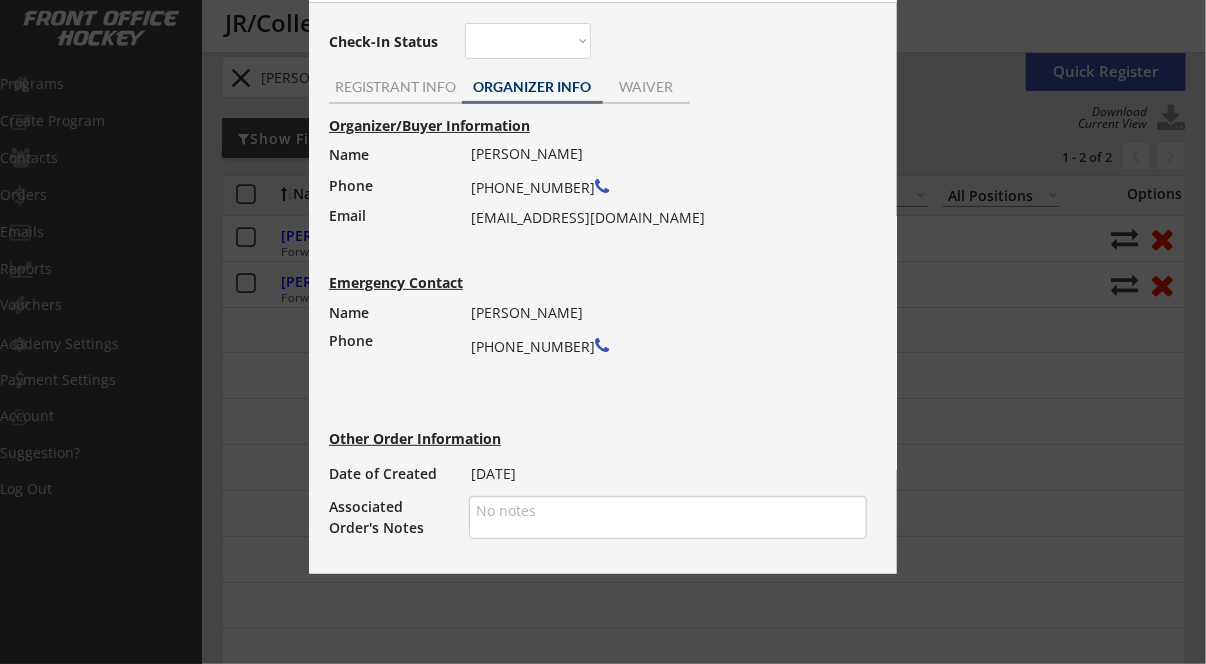 click on "Jameson Clark
(319) 505-3654    jgclark.2024@gmail.com" at bounding box center [662, 186] 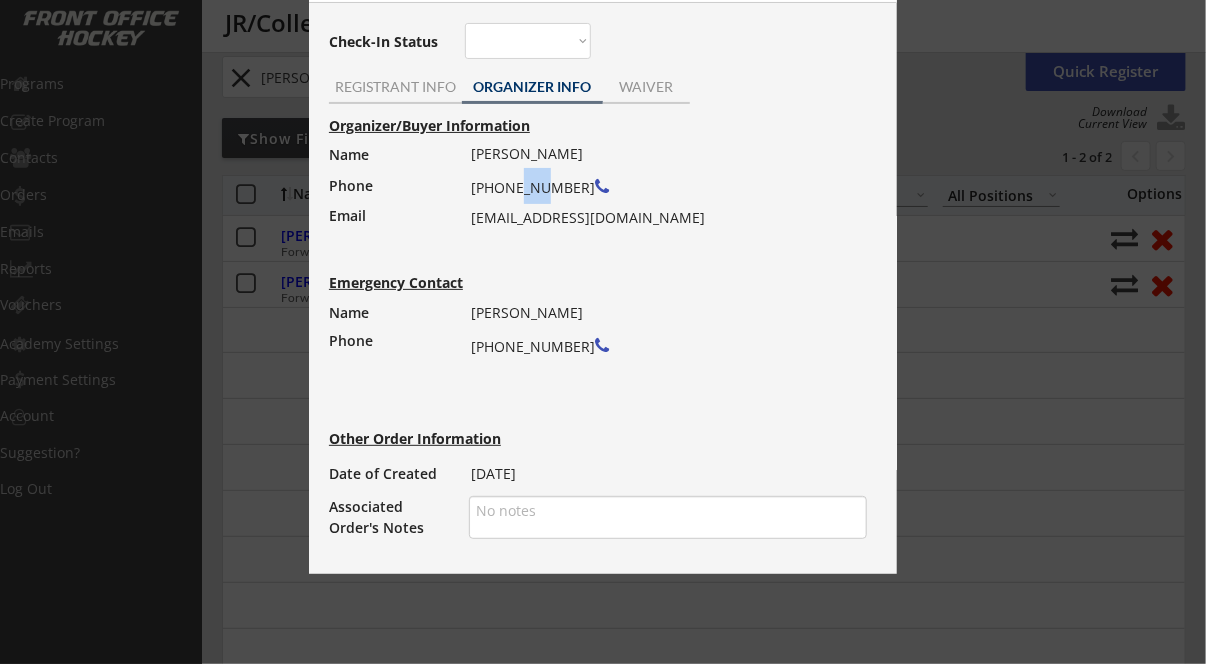 click on "Jameson Clark
(319) 505-3654    jgclark.2024@gmail.com" at bounding box center (662, 186) 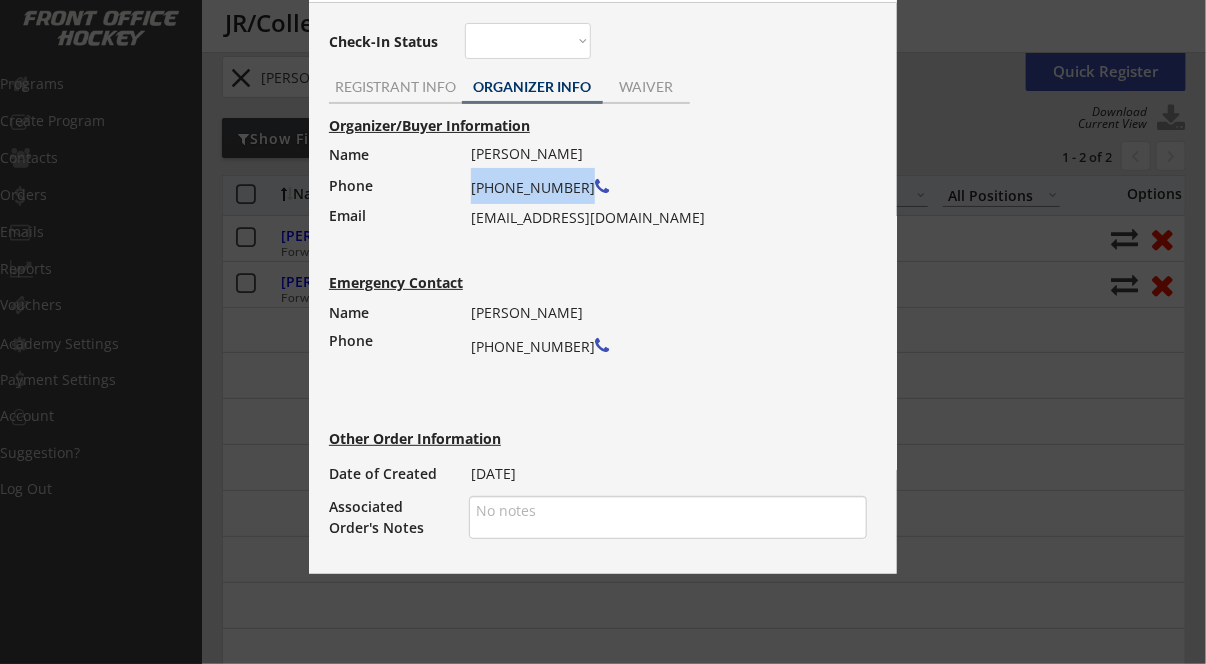 click on "Jameson Clark
(319) 505-3654    jgclark.2024@gmail.com" at bounding box center [662, 186] 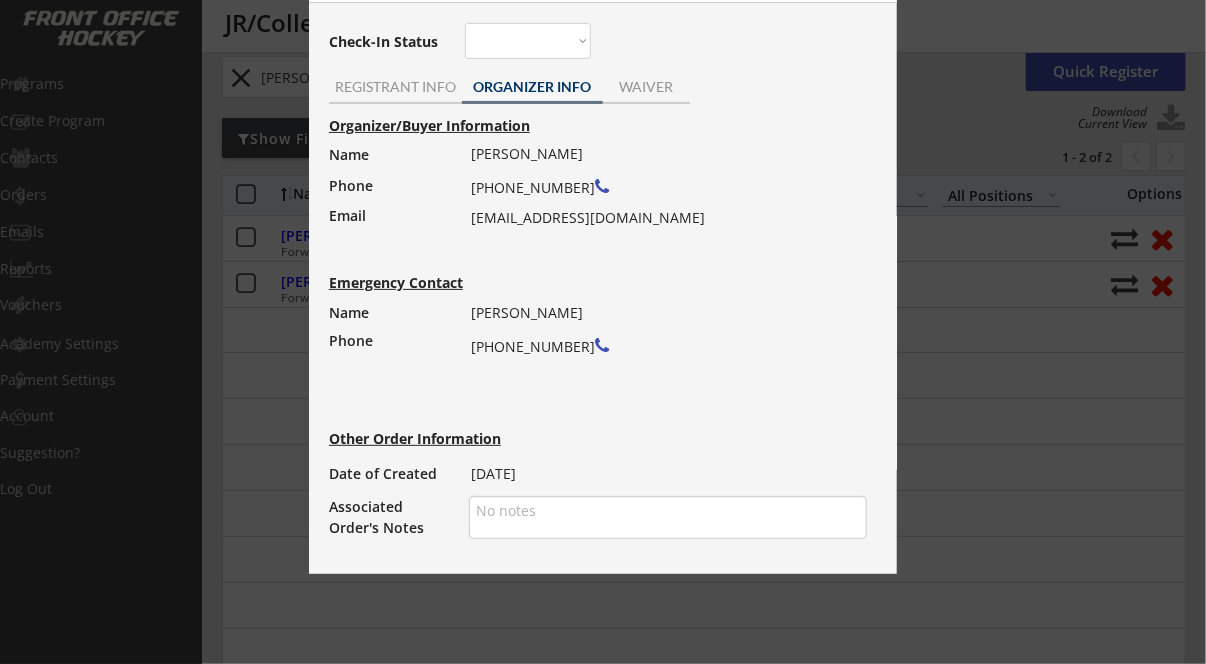 click on "Jameson Clark
(319) 505-3654    jgclark.2024@gmail.com" at bounding box center (662, 186) 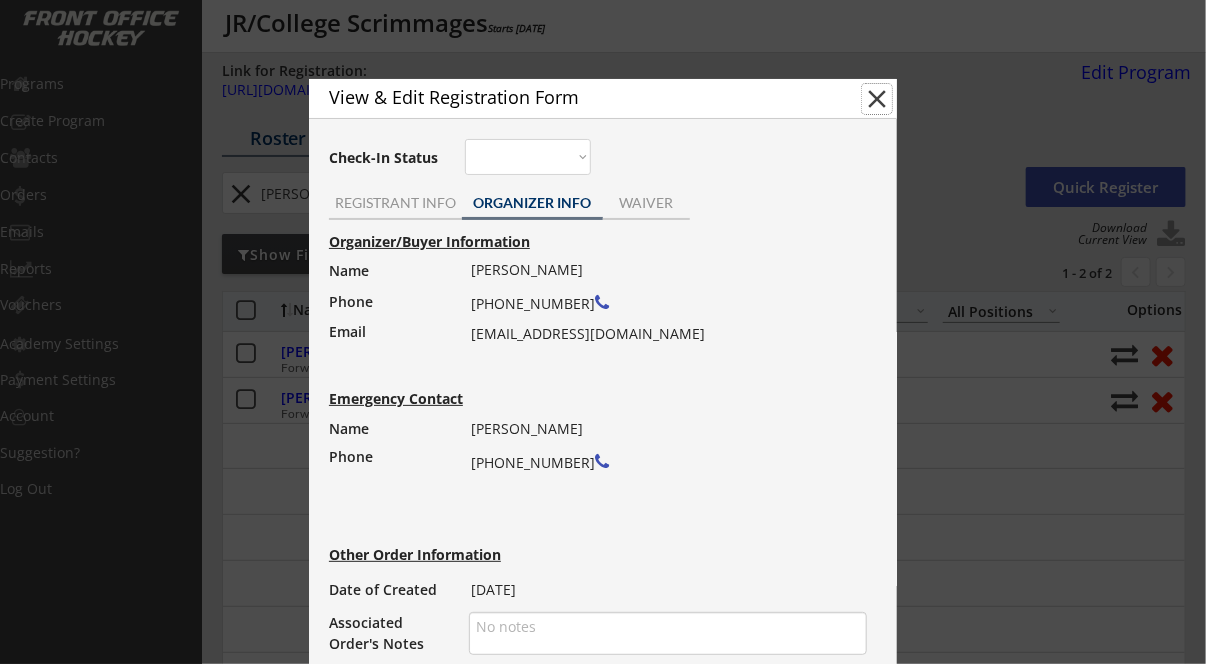 click on "close" at bounding box center [877, 99] 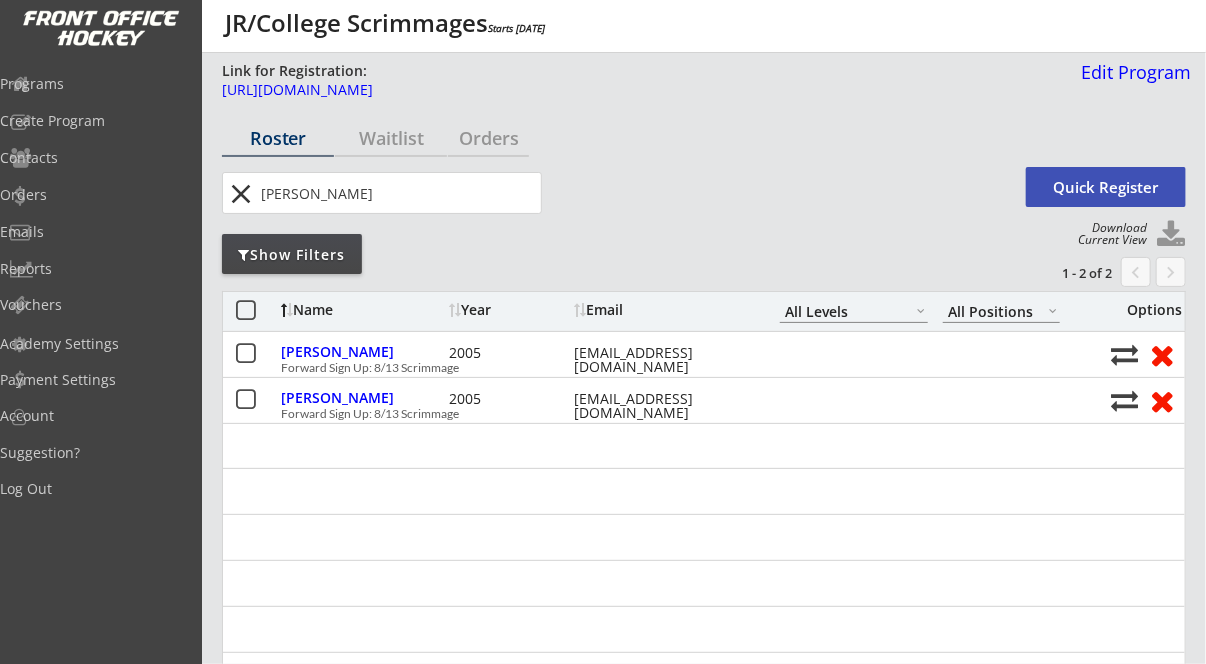 click at bounding box center (399, 193) 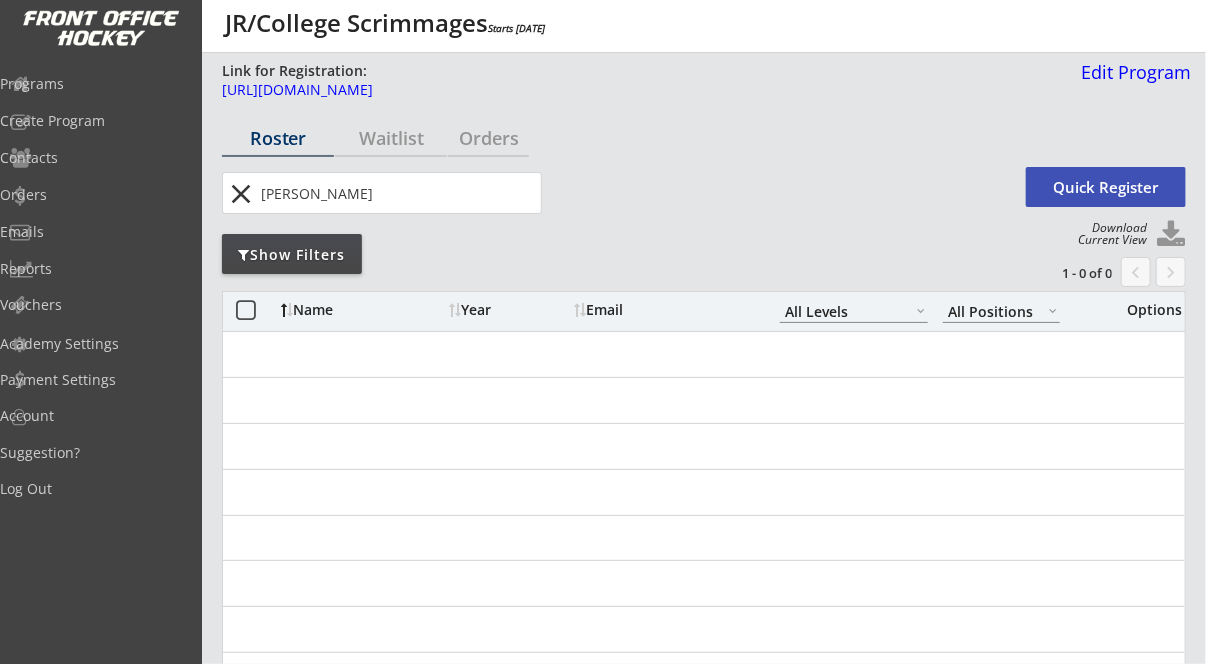 type on "johnson" 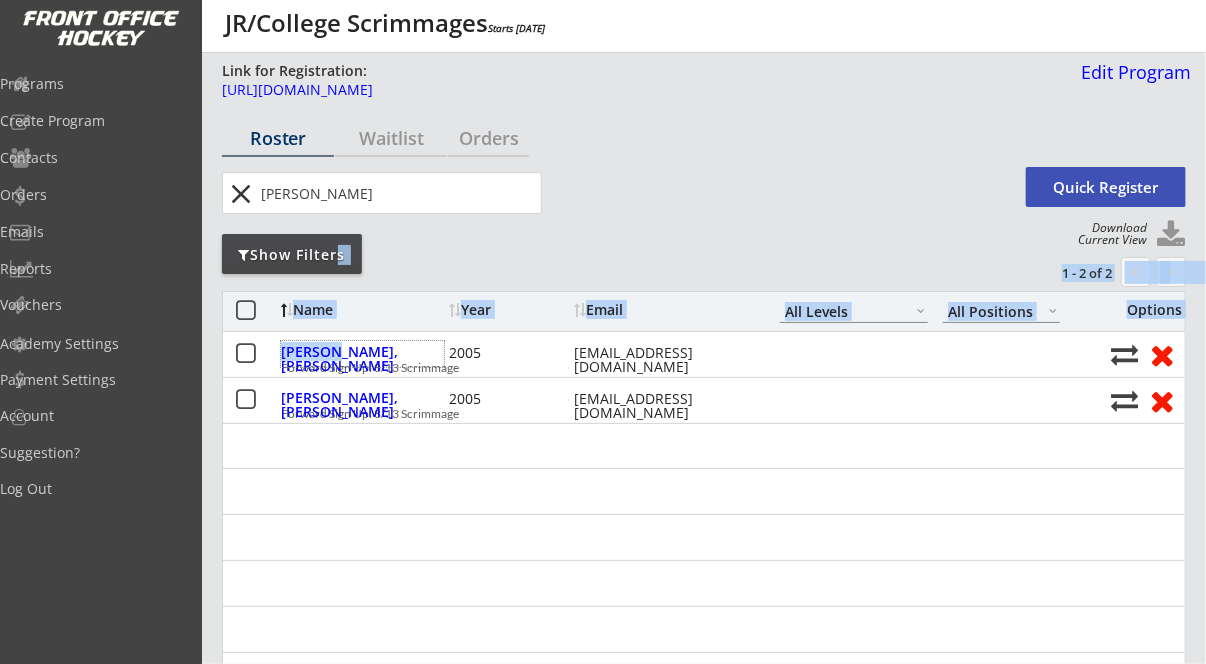 drag, startPoint x: 333, startPoint y: 352, endPoint x: 329, endPoint y: 273, distance: 79.101204 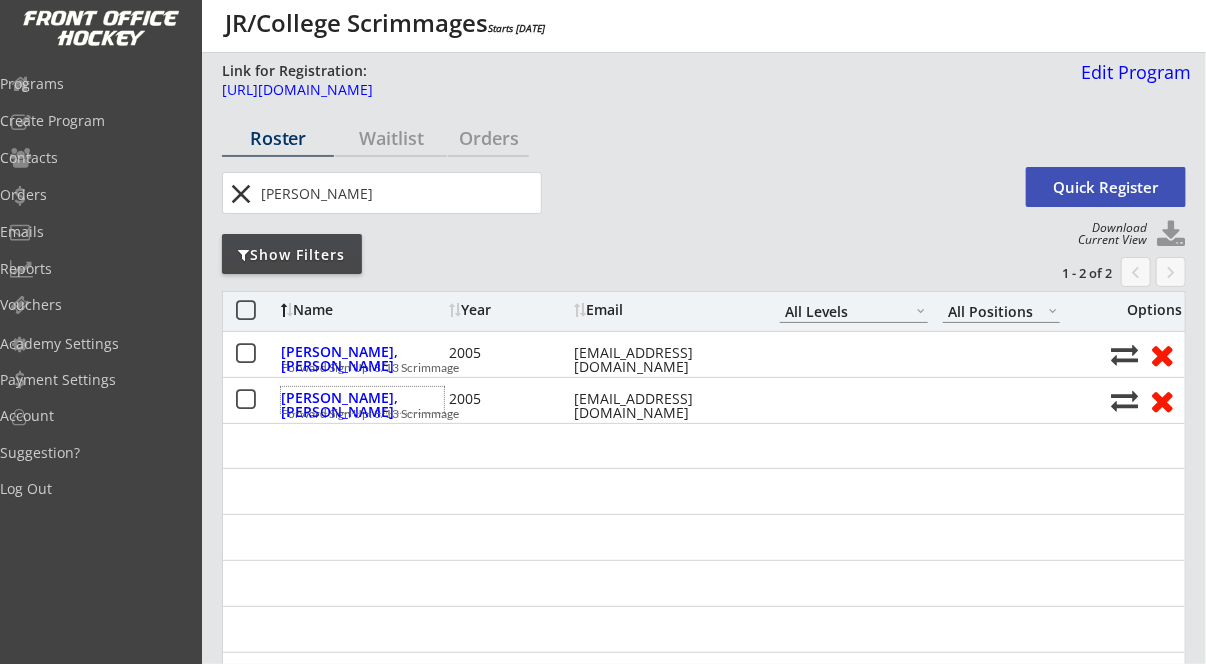 drag, startPoint x: 329, startPoint y: 273, endPoint x: 344, endPoint y: 396, distance: 123.911255 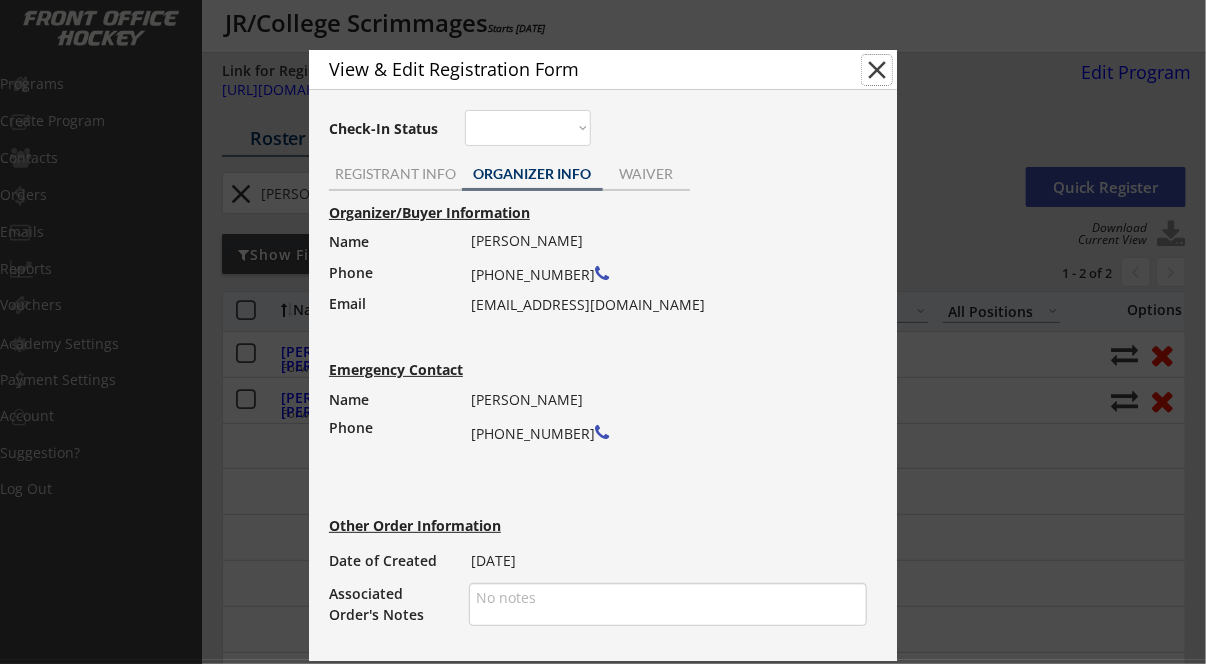 click on "close" at bounding box center [877, 70] 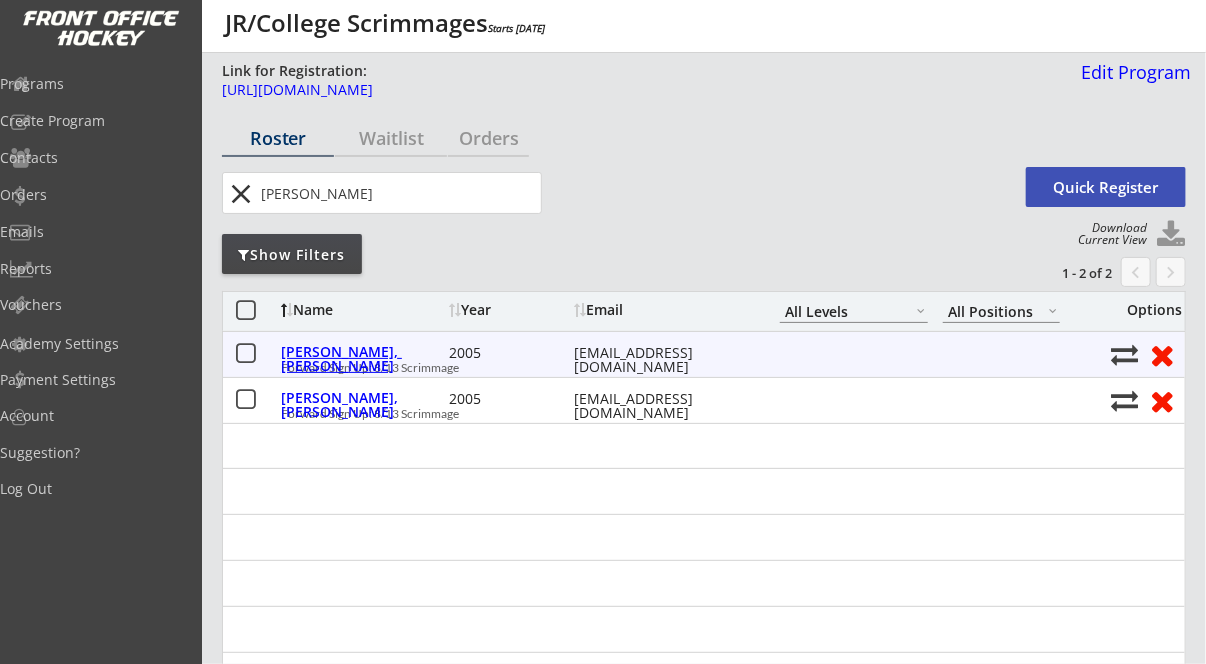 click on "Johnson, Cooper" at bounding box center (362, 359) 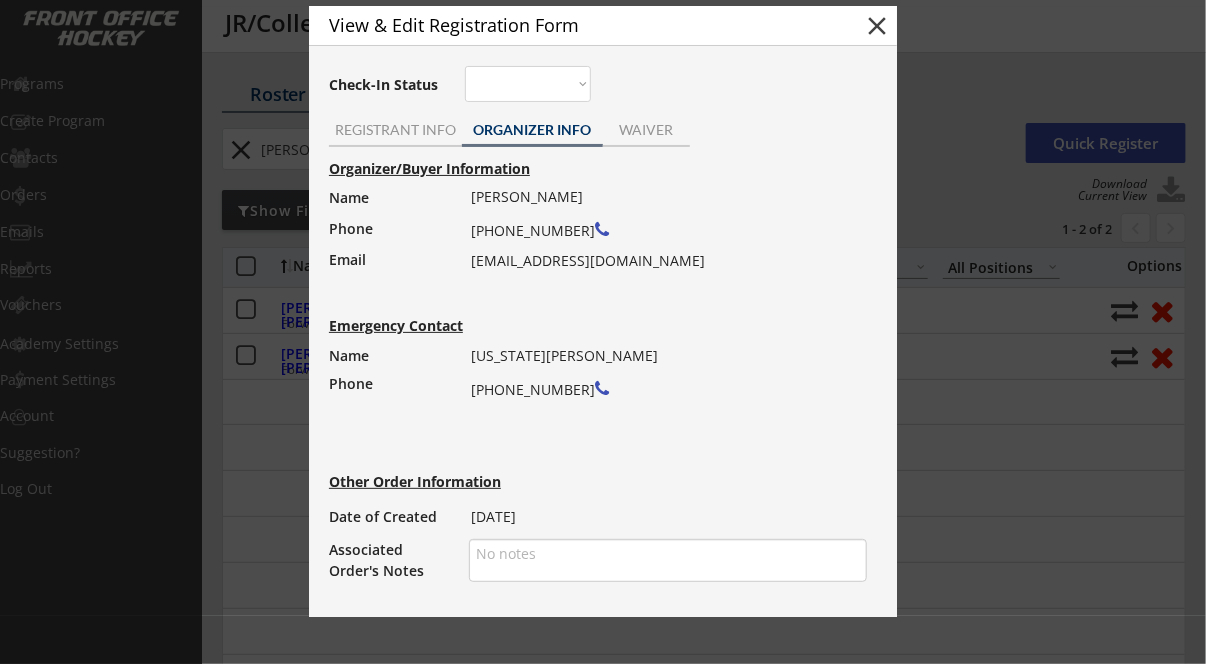 scroll, scrollTop: 46, scrollLeft: 0, axis: vertical 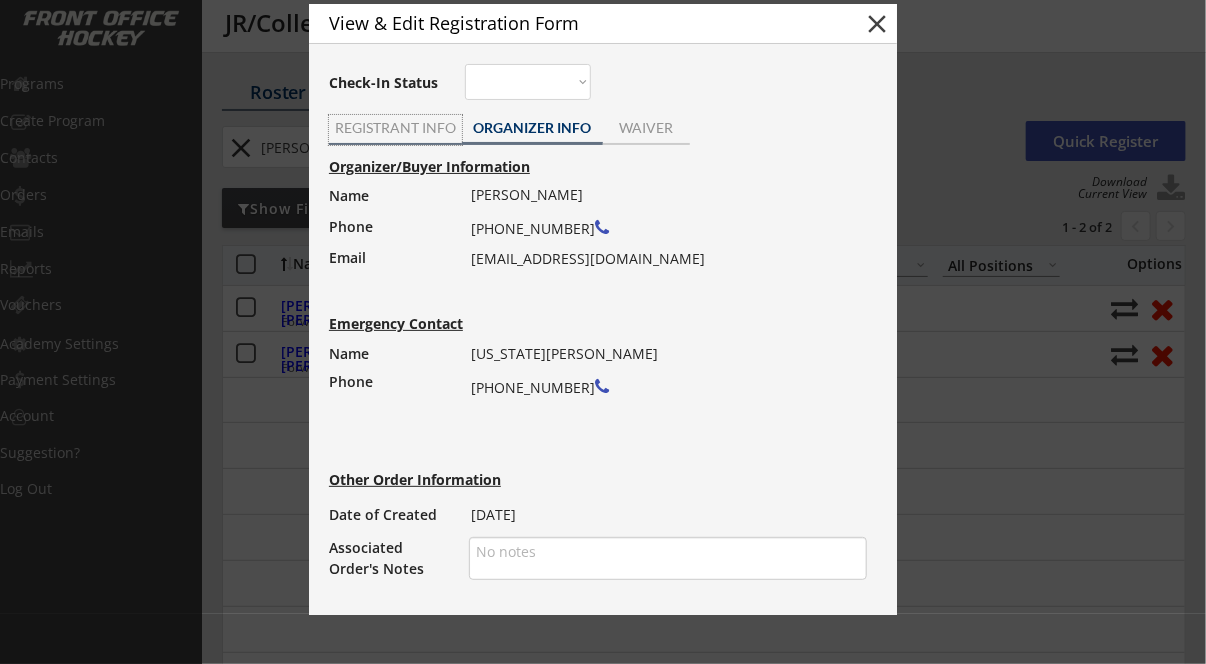 click on "REGISTRANT INFO" at bounding box center (395, 130) 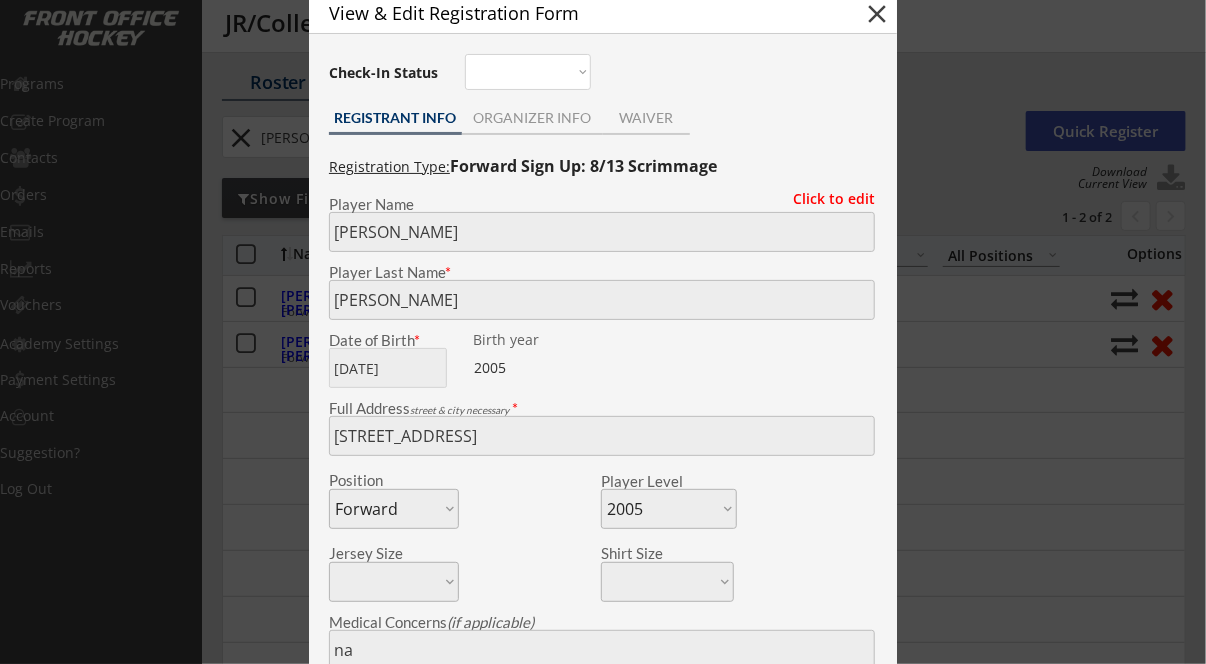 scroll, scrollTop: 56, scrollLeft: 0, axis: vertical 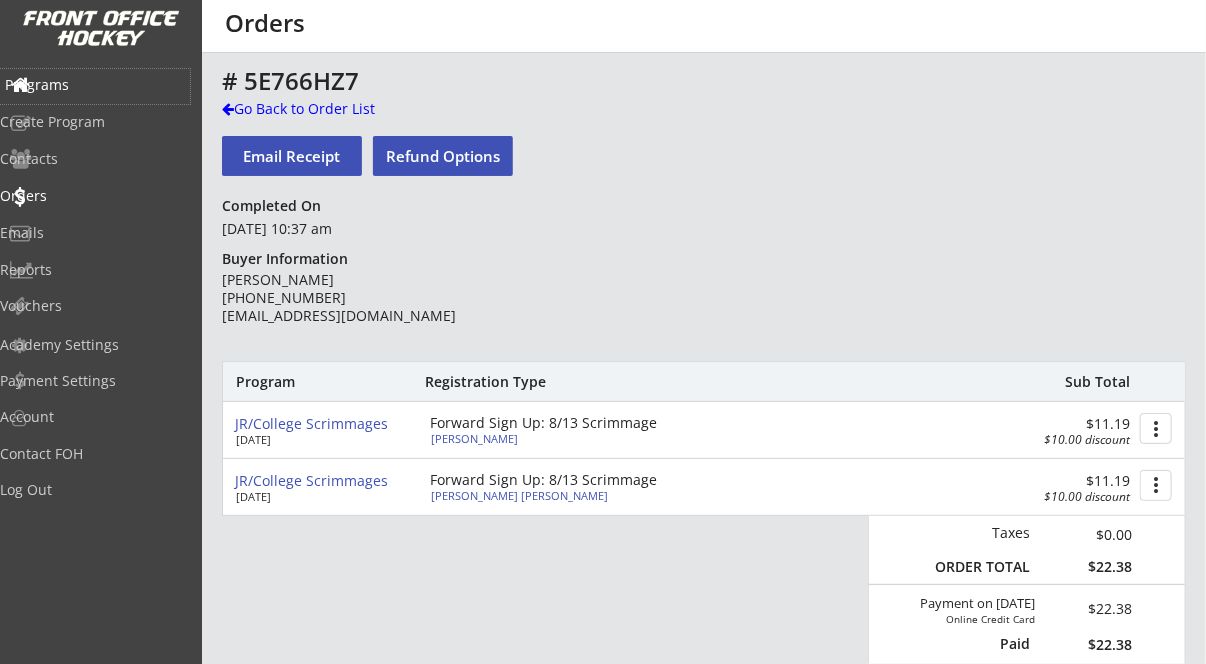 click on "Programs" at bounding box center [95, 85] 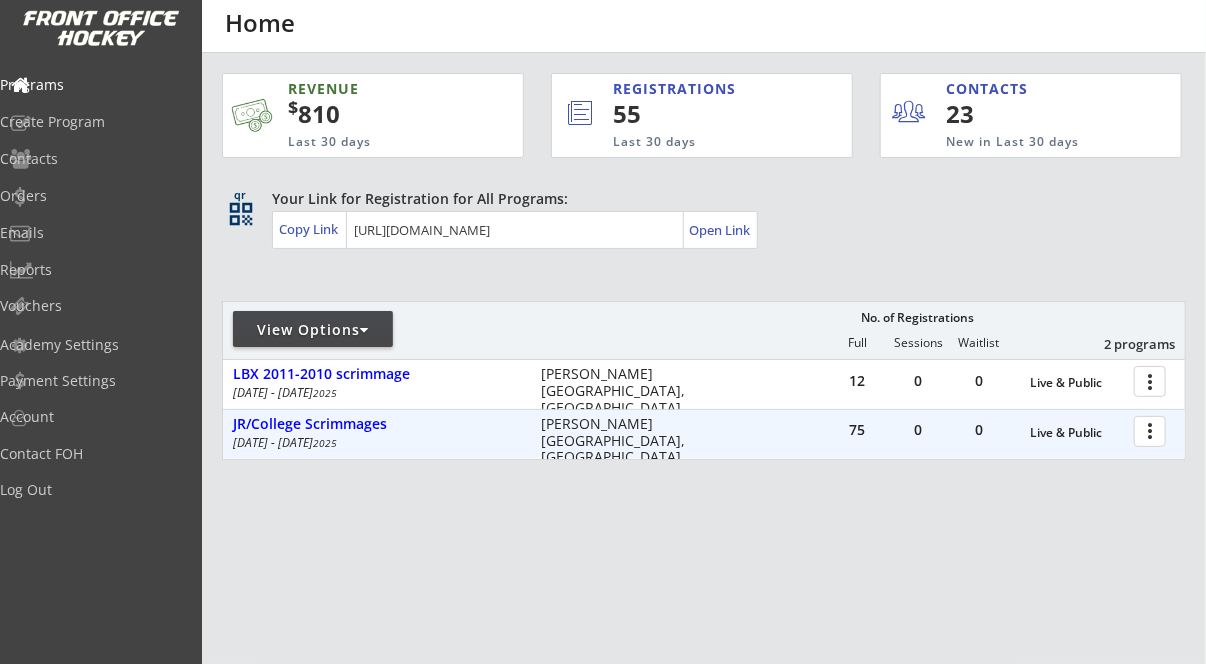 click at bounding box center [1153, 430] 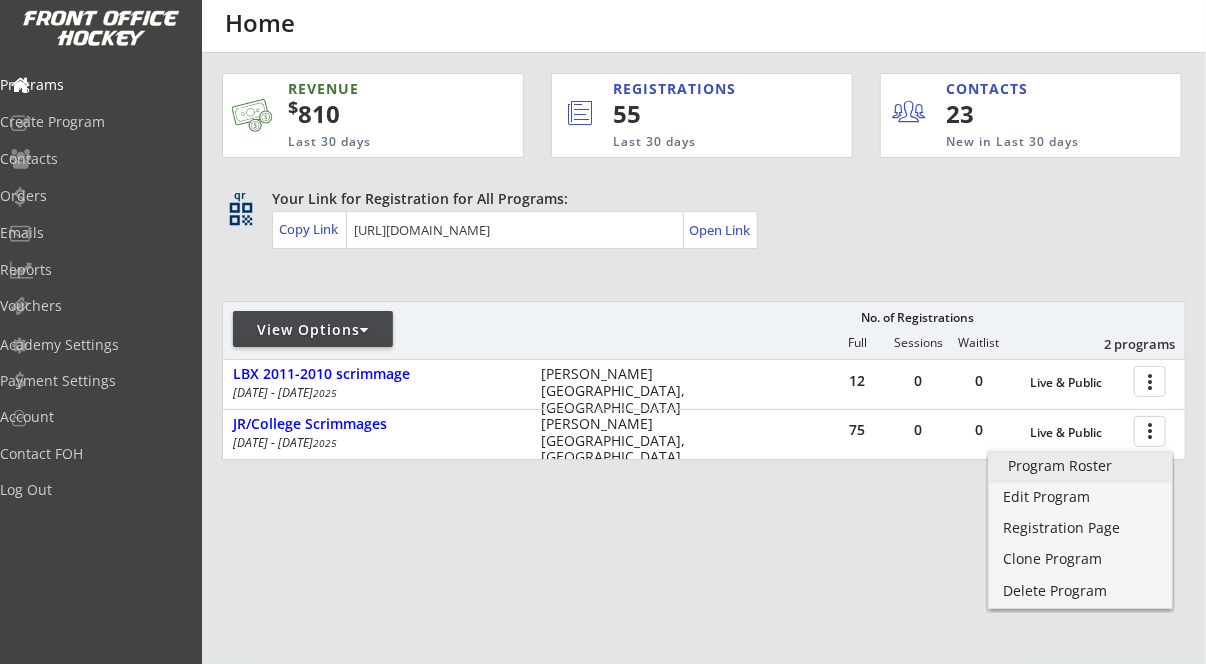 click on "Program Roster" at bounding box center [1080, 466] 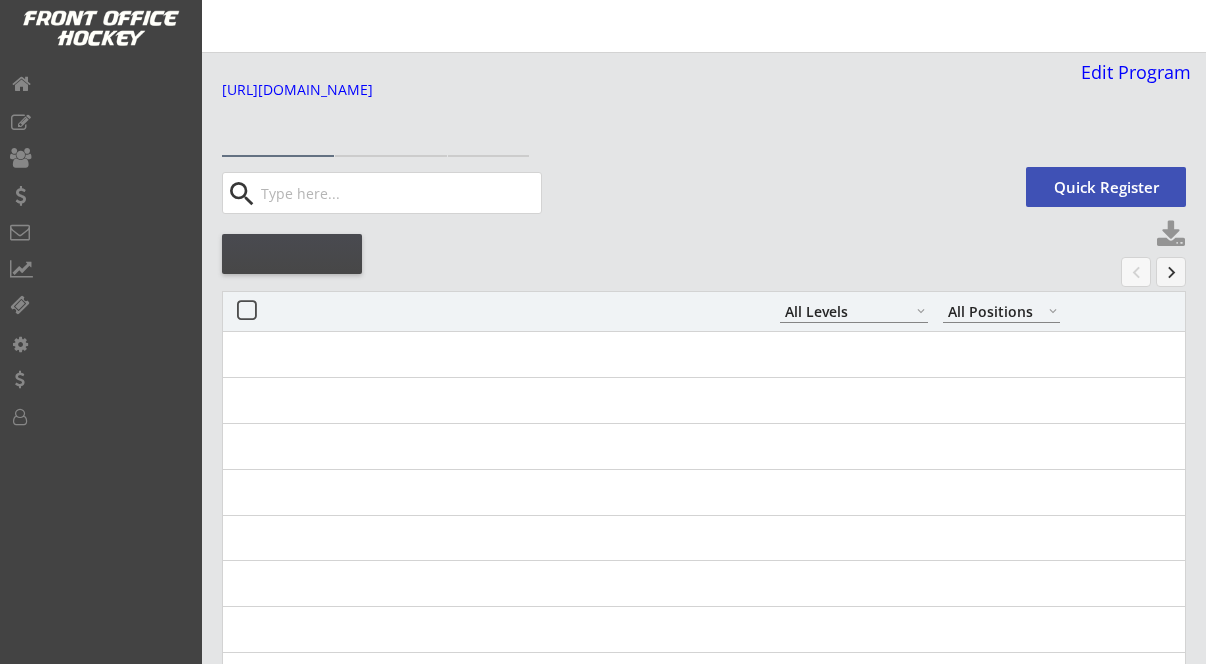 select on ""All Levels"" 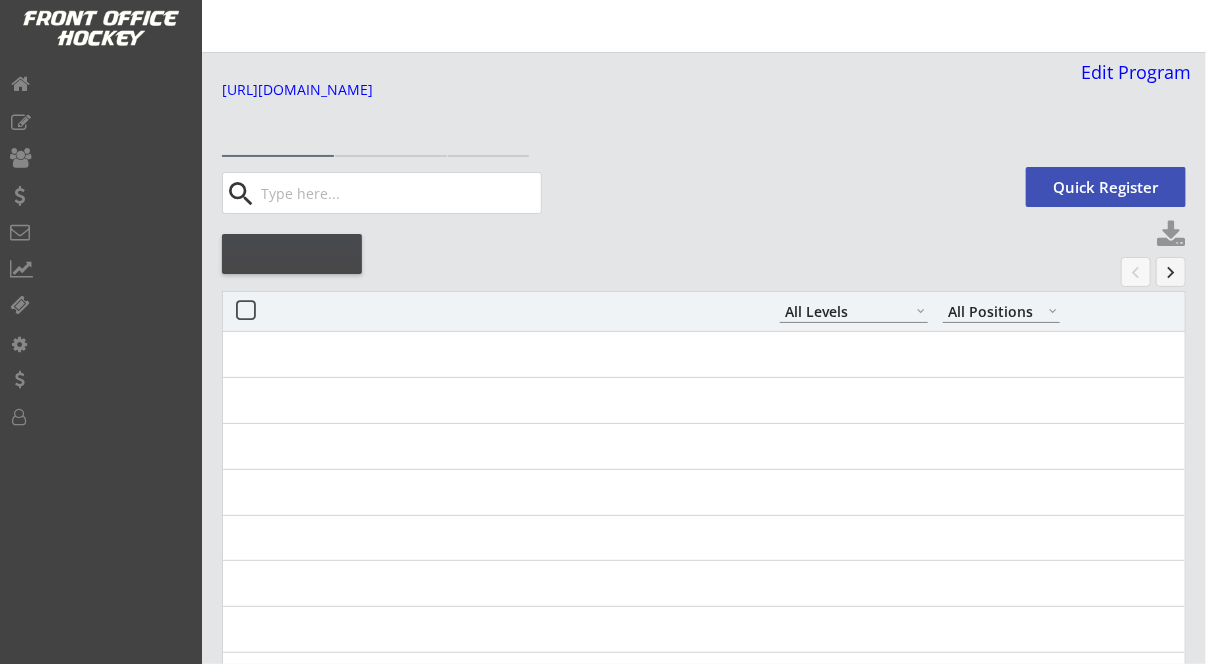 scroll, scrollTop: 0, scrollLeft: 0, axis: both 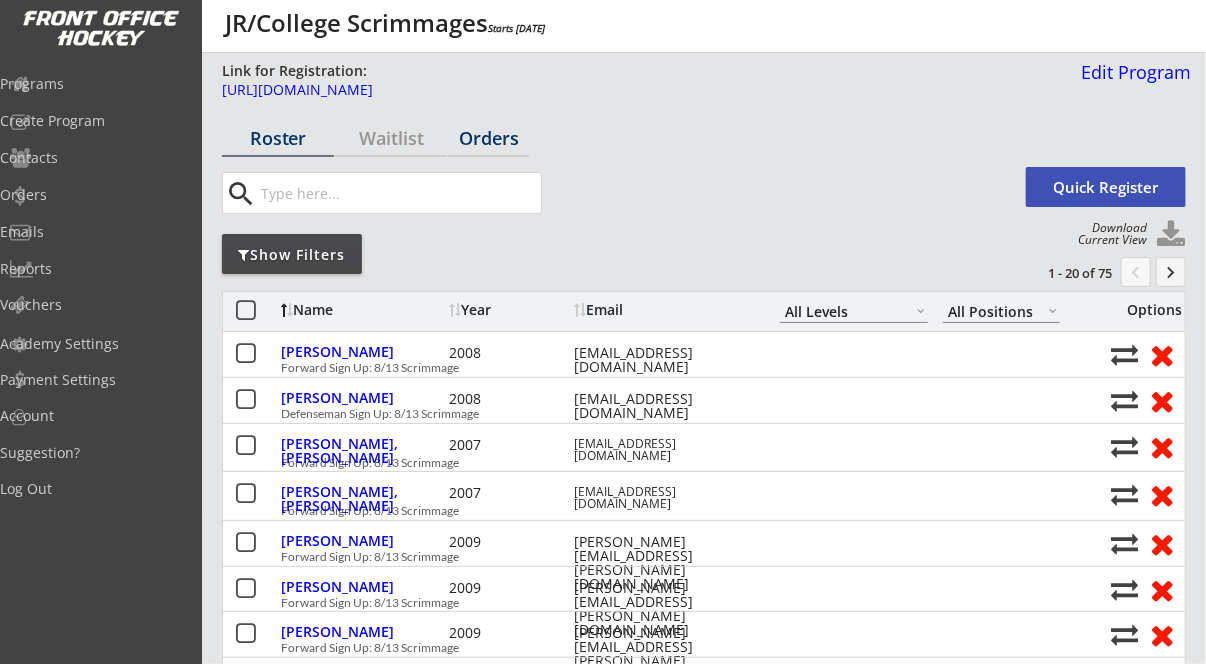 click on "Orders" at bounding box center (488, 138) 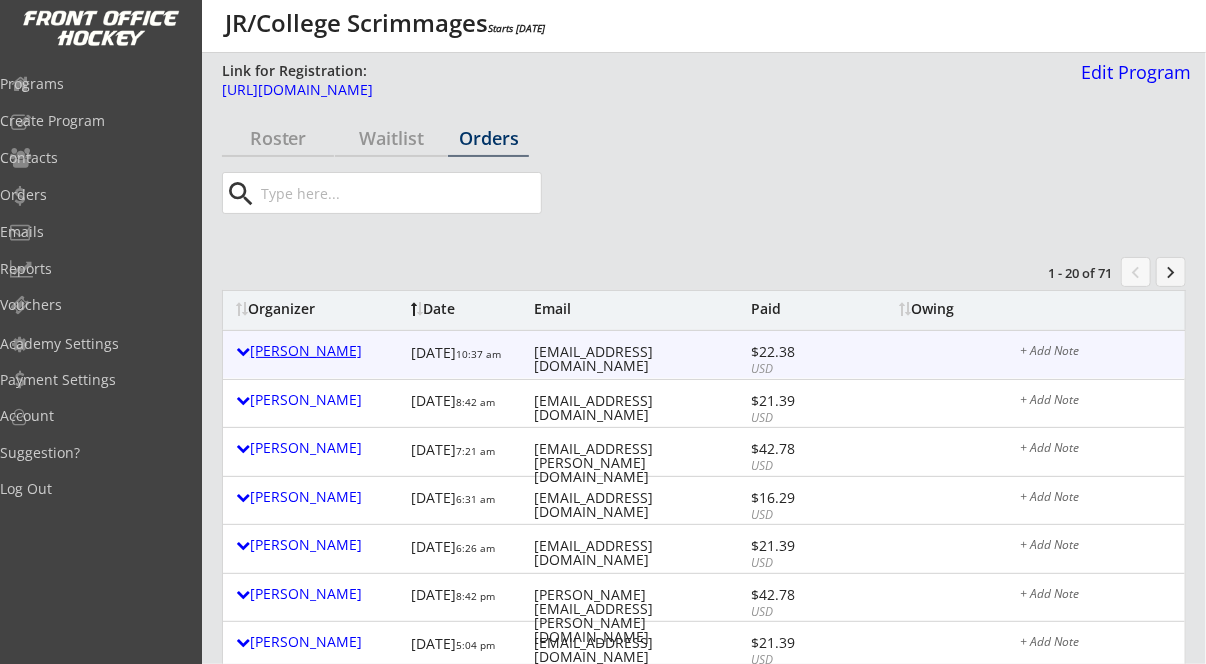 click on "[PERSON_NAME]" at bounding box center (318, 351) 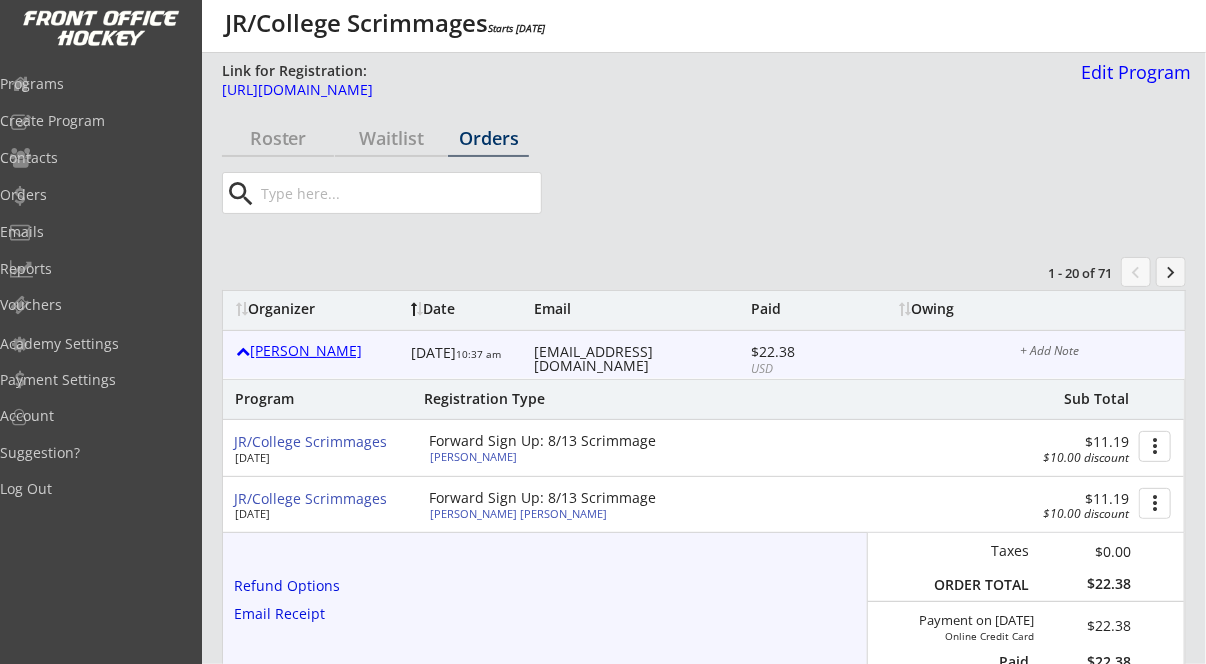 click on "[PERSON_NAME]" at bounding box center [318, 351] 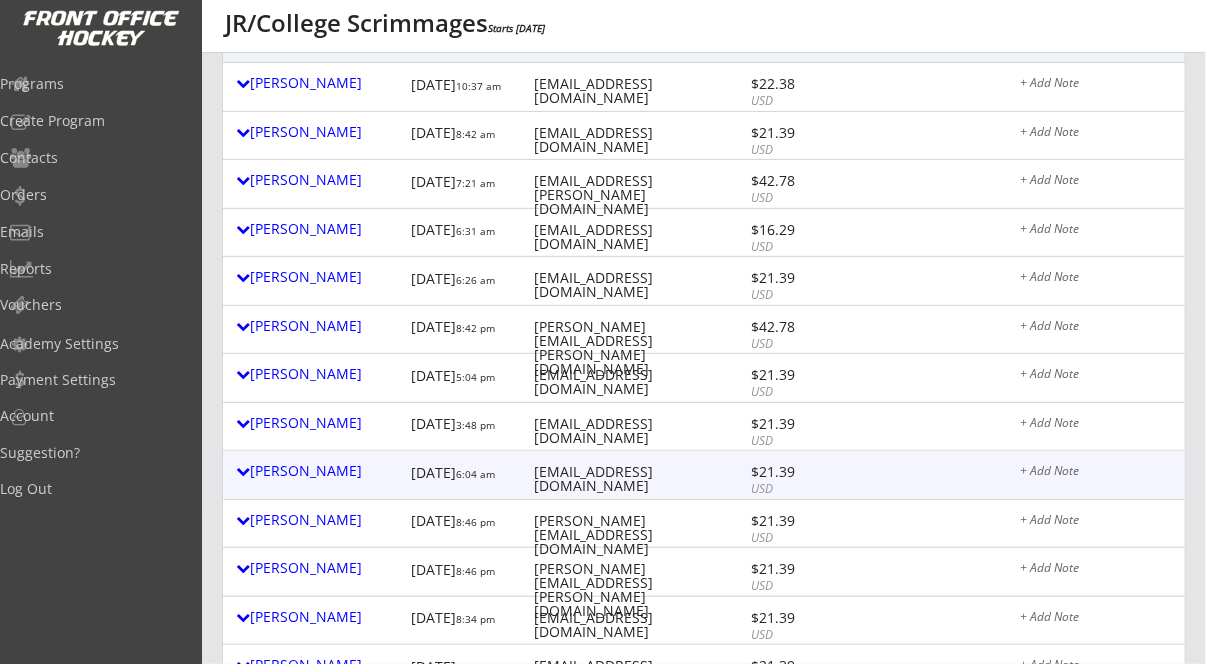 scroll, scrollTop: 263, scrollLeft: 0, axis: vertical 